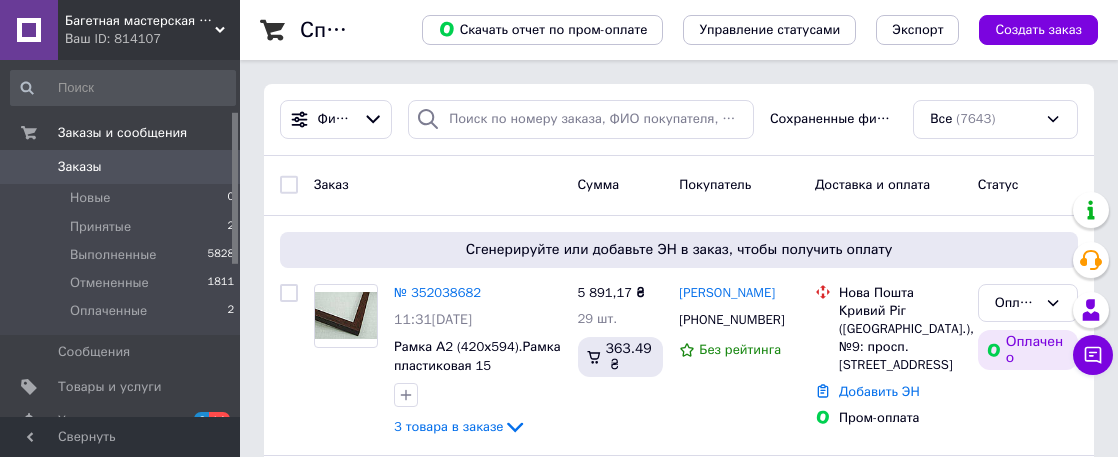 scroll, scrollTop: 0, scrollLeft: 0, axis: both 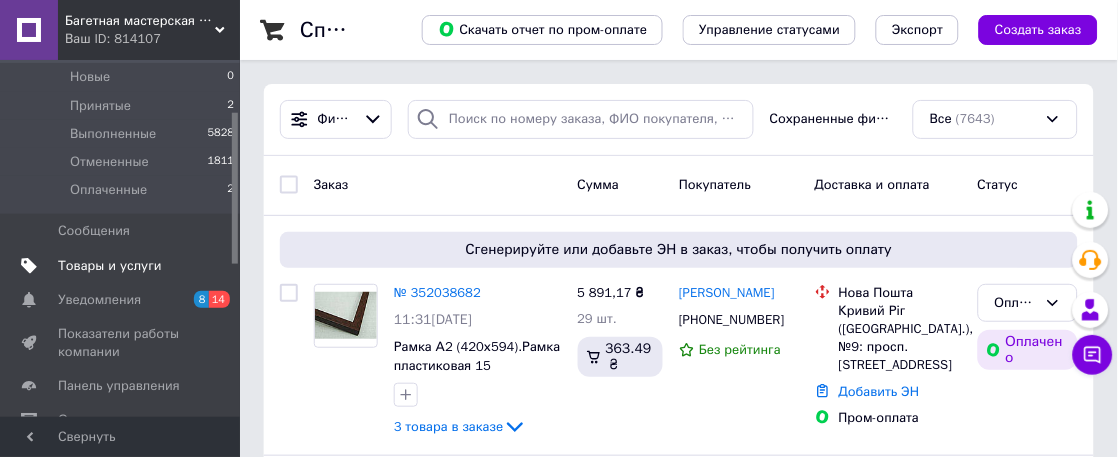 click on "Товары и услуги" at bounding box center [110, 266] 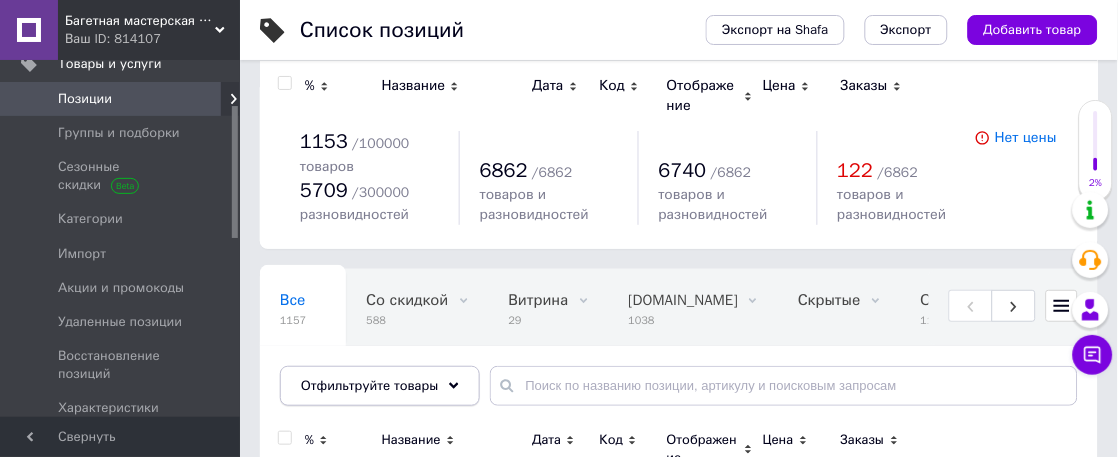 click 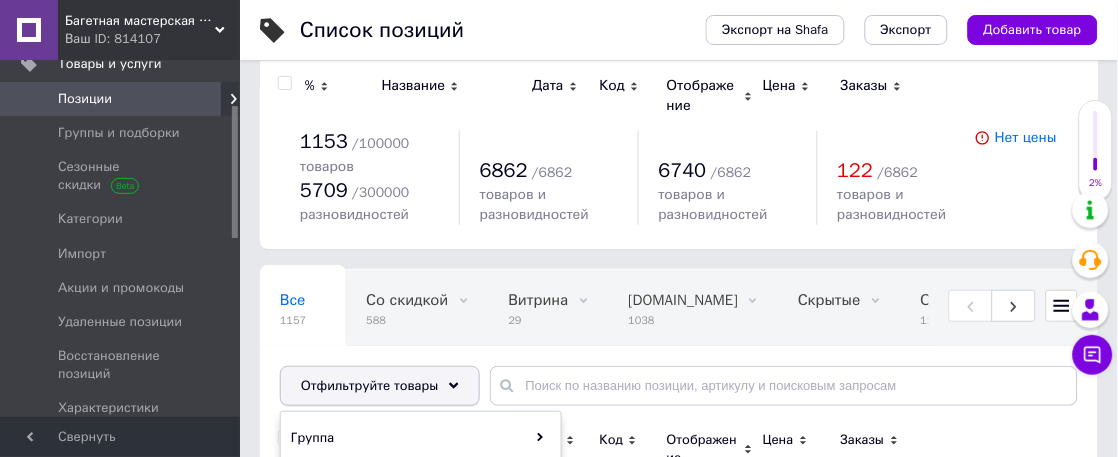 scroll, scrollTop: 222, scrollLeft: 0, axis: vertical 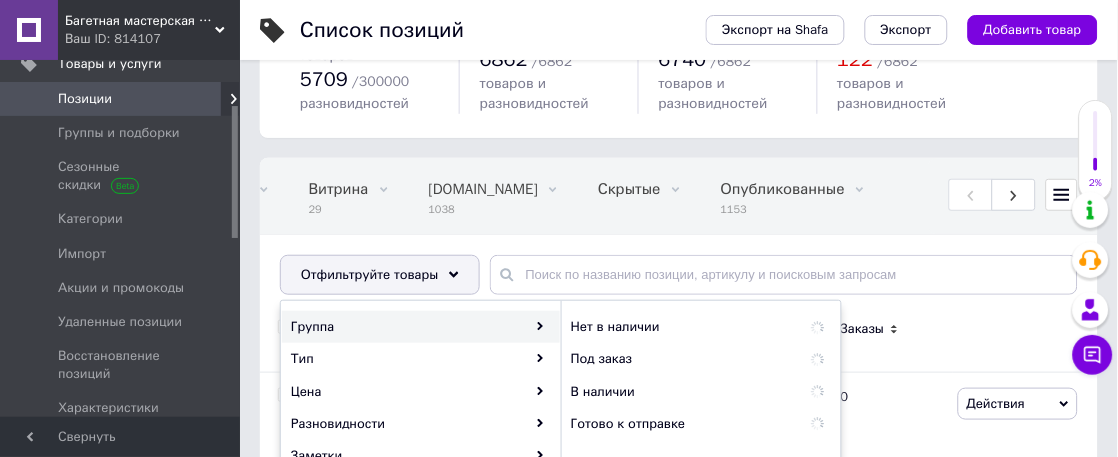 click 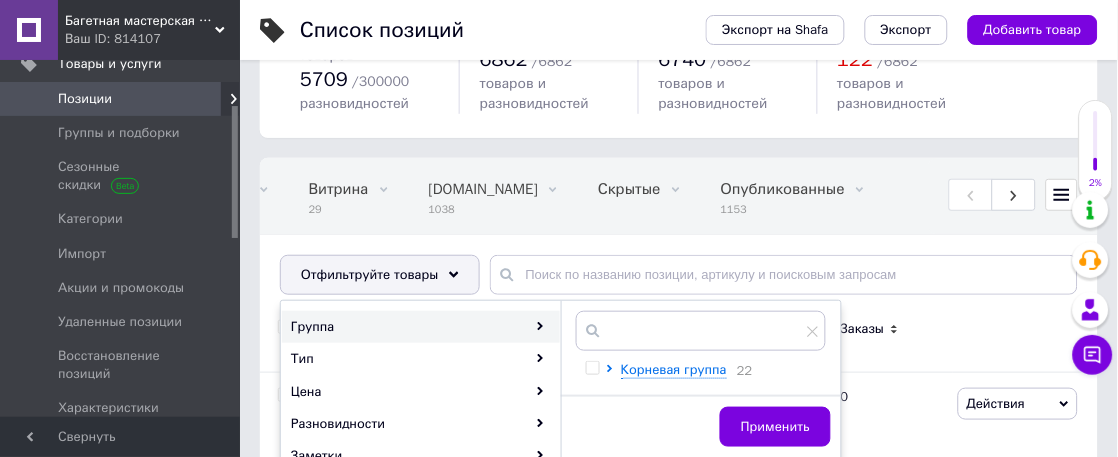 scroll, scrollTop: 222, scrollLeft: 0, axis: vertical 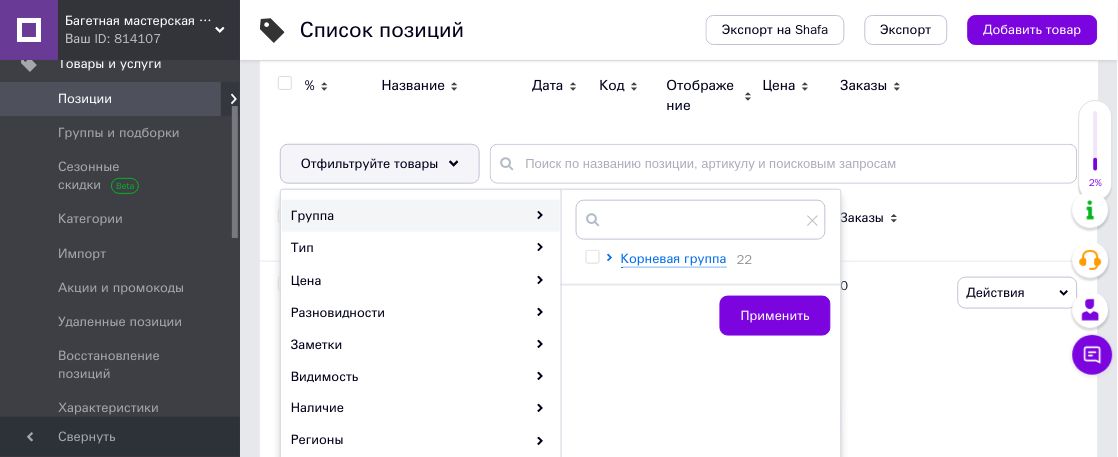 click on "Корневая группа 22" at bounding box center [701, 242] 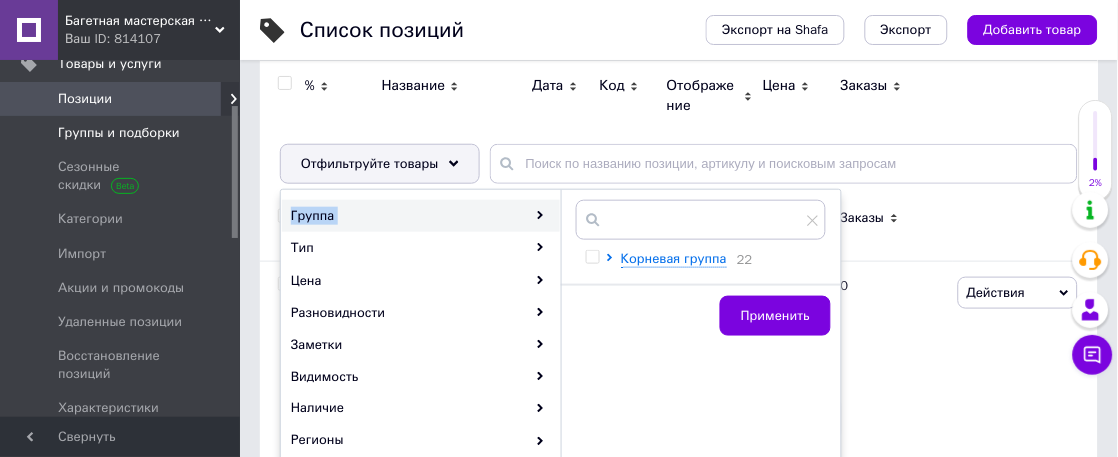 click on "Группы и подборки" at bounding box center (119, 133) 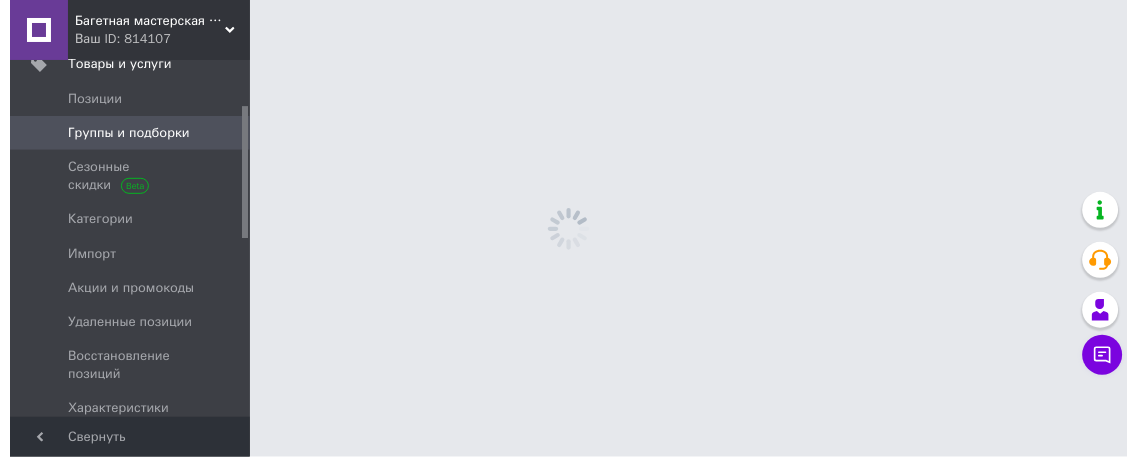 scroll, scrollTop: 0, scrollLeft: 0, axis: both 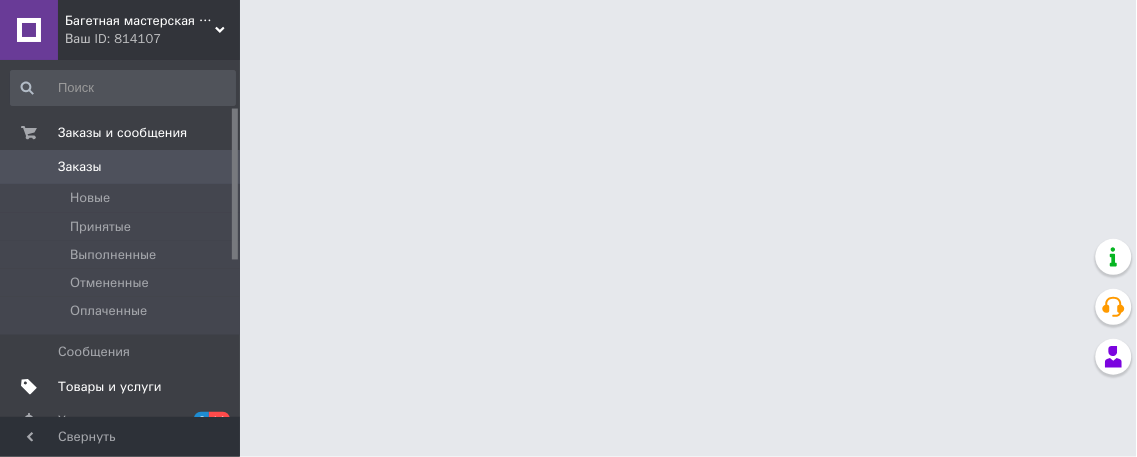 click on "Товары и услуги" at bounding box center (110, 387) 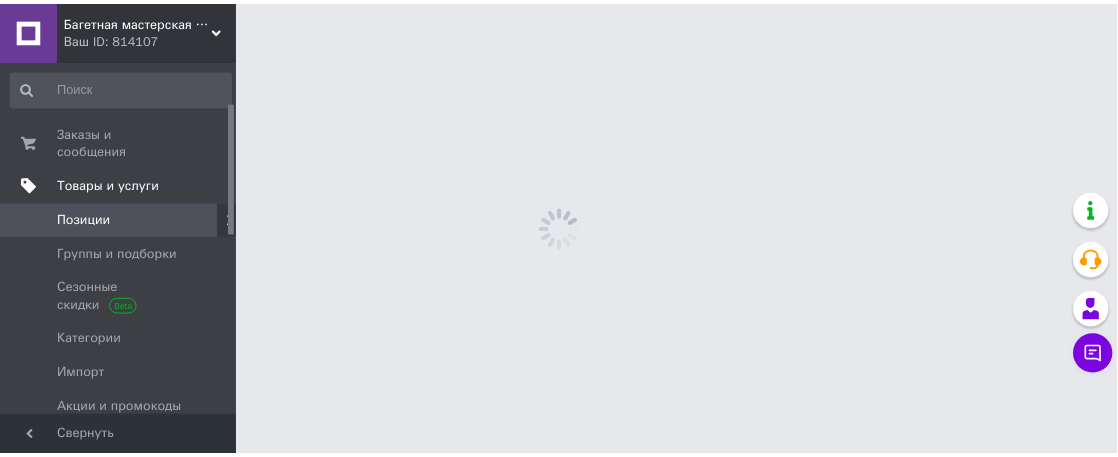 scroll, scrollTop: 111, scrollLeft: 0, axis: vertical 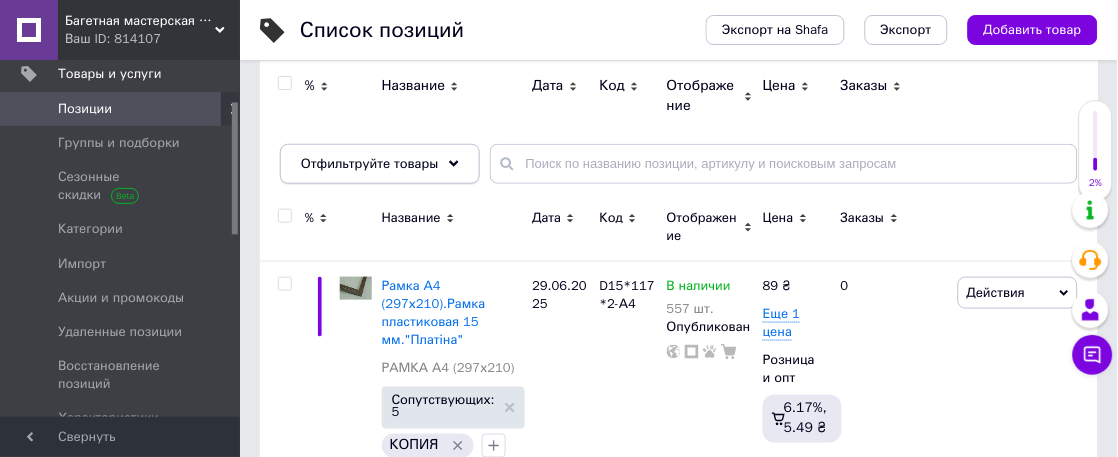 click 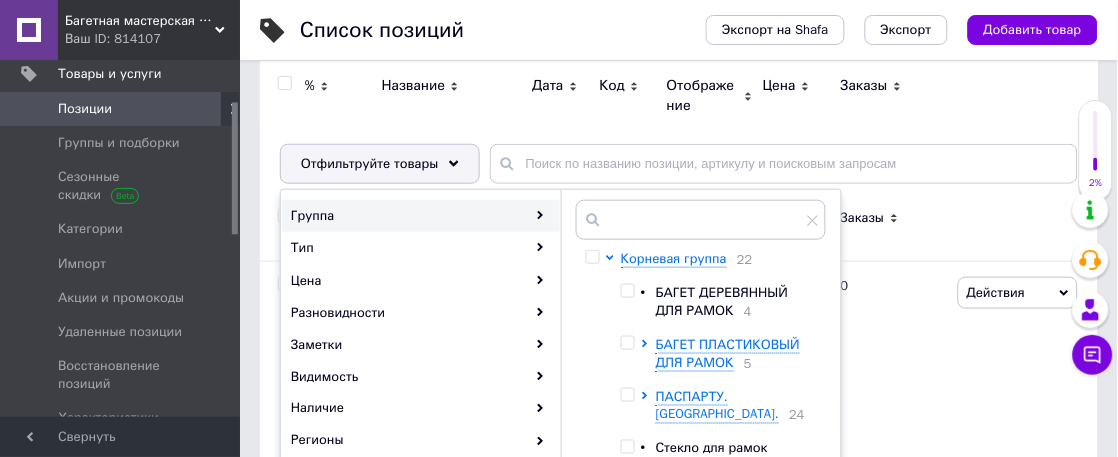 scroll, scrollTop: 444, scrollLeft: 0, axis: vertical 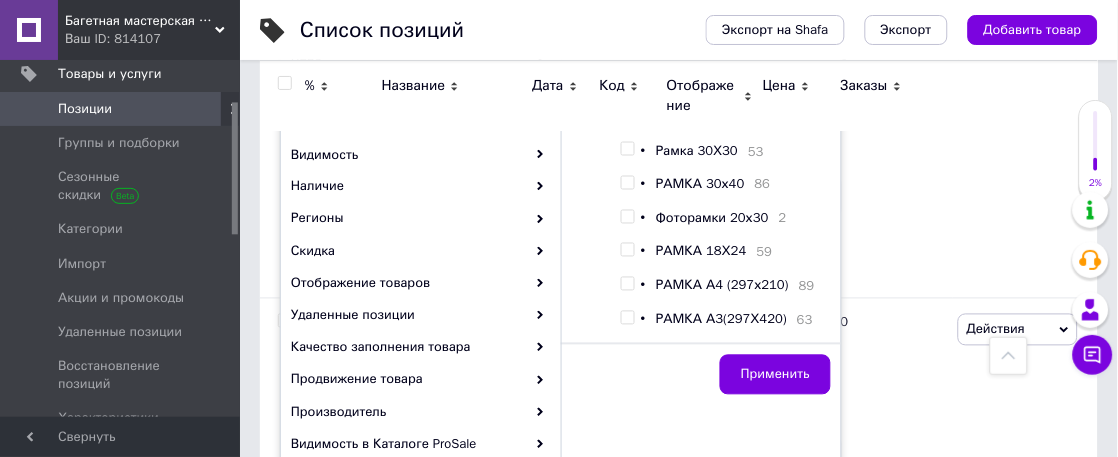 click at bounding box center [627, 284] 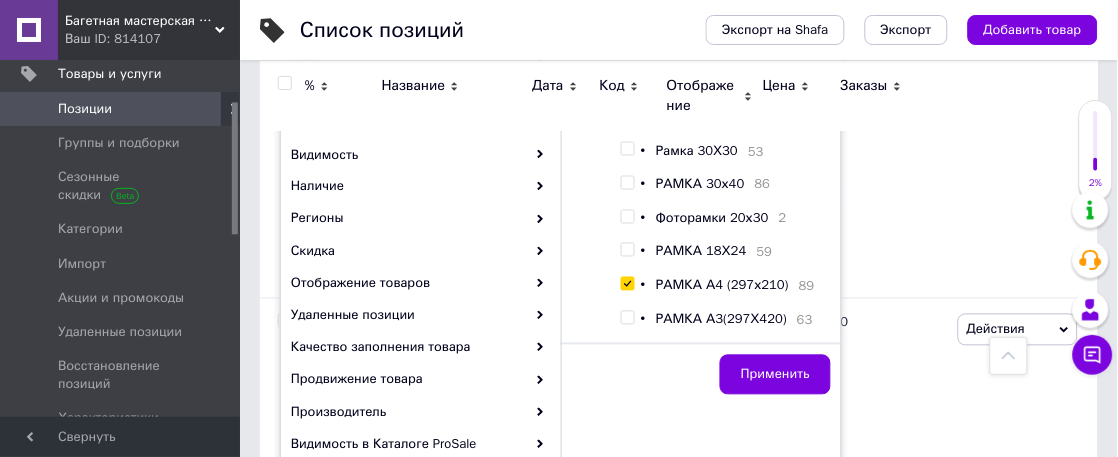 checkbox on "true" 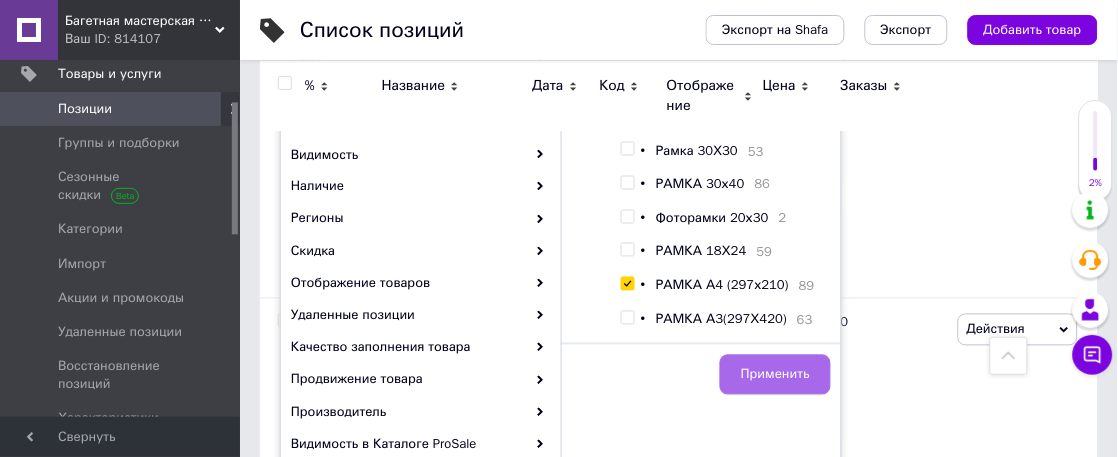 click on "Применить" at bounding box center (775, 375) 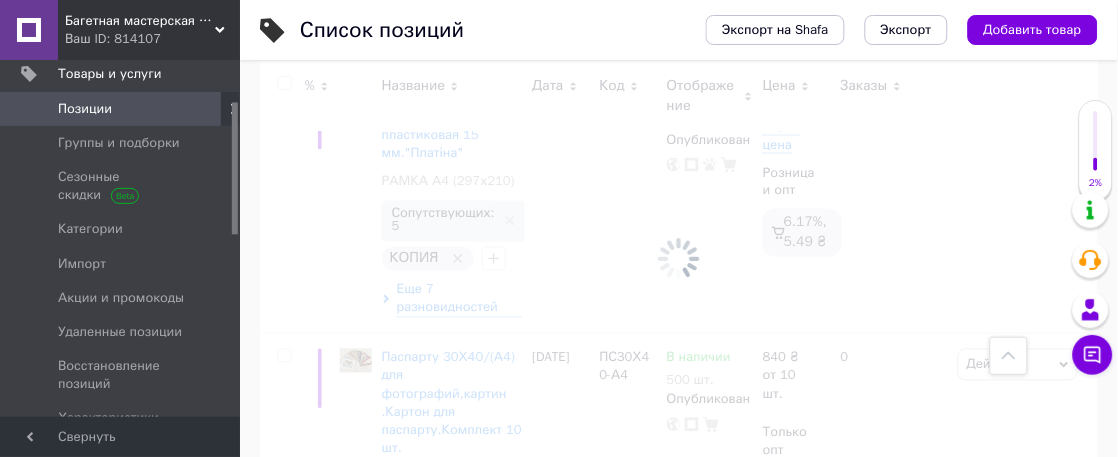 scroll, scrollTop: 480, scrollLeft: 0, axis: vertical 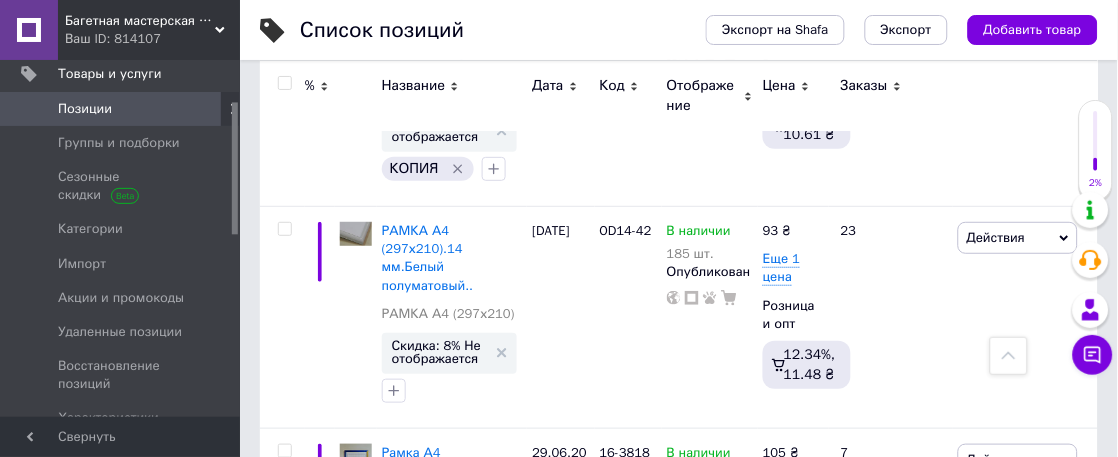 click 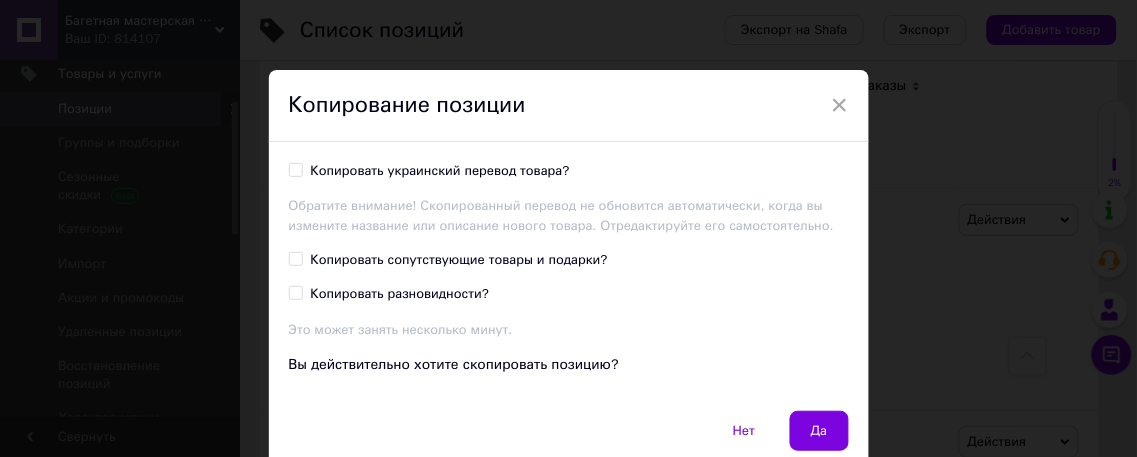 click on "Копировать украинский перевод товара?" at bounding box center [295, 169] 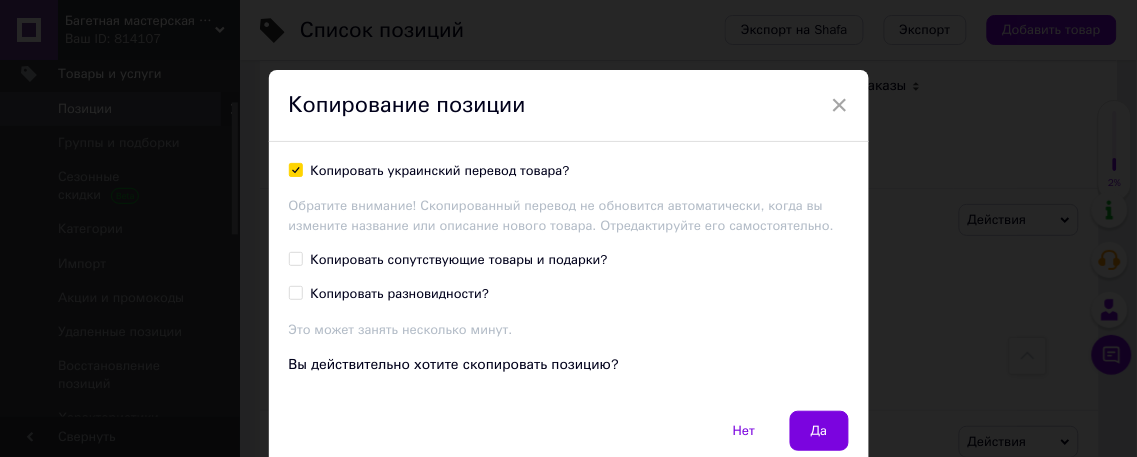 checkbox on "true" 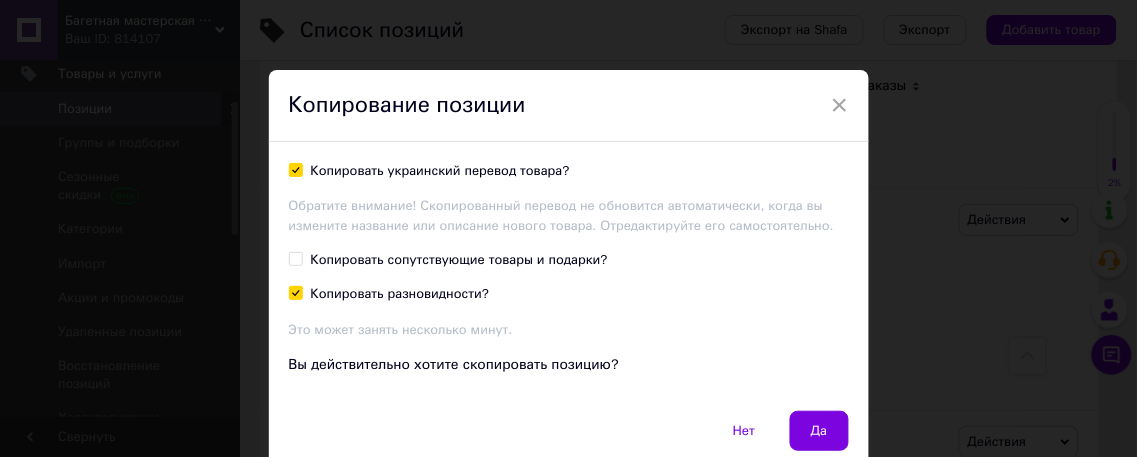checkbox on "true" 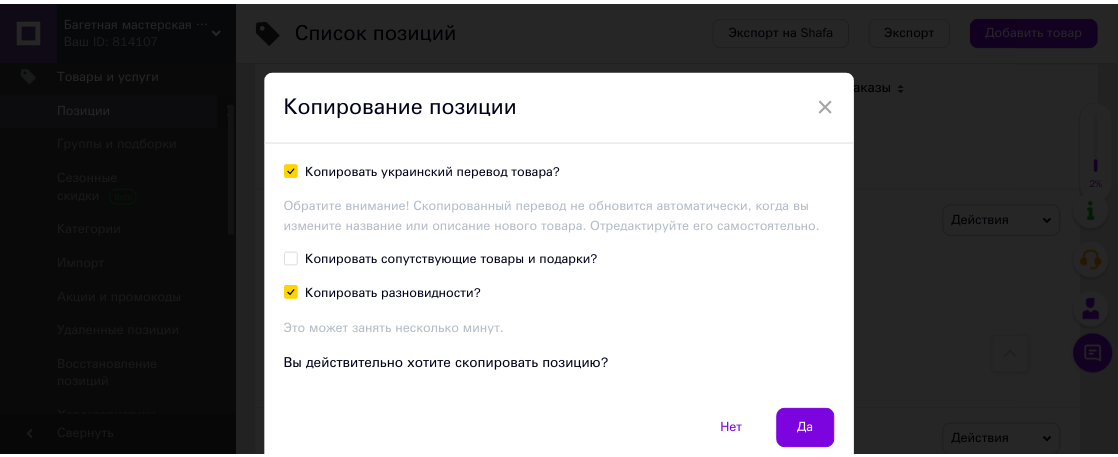 scroll, scrollTop: 83, scrollLeft: 0, axis: vertical 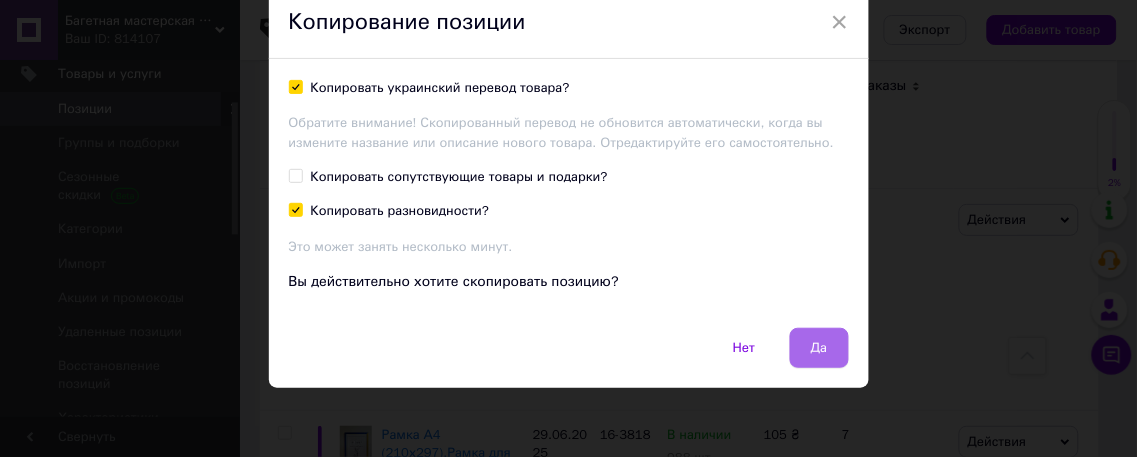 click on "Да" at bounding box center [819, 348] 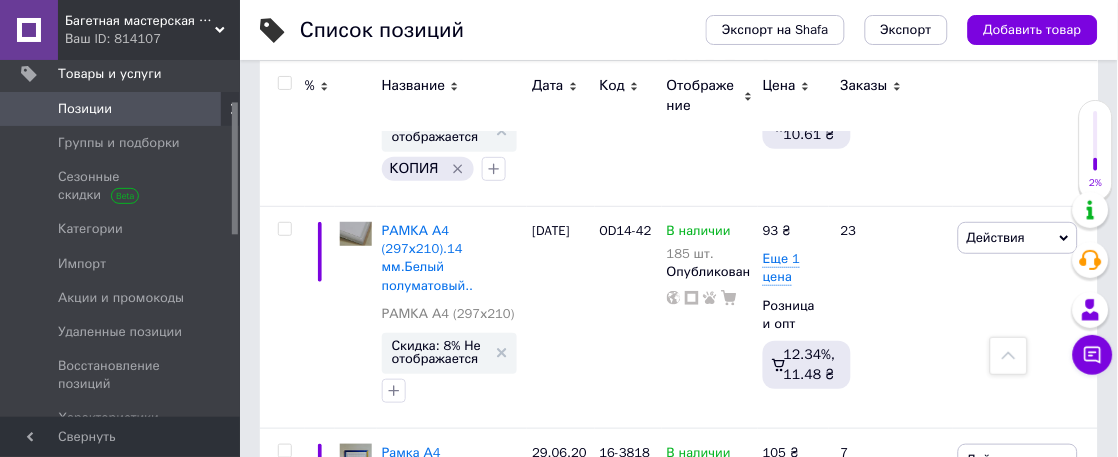 scroll, scrollTop: 0, scrollLeft: 505, axis: horizontal 